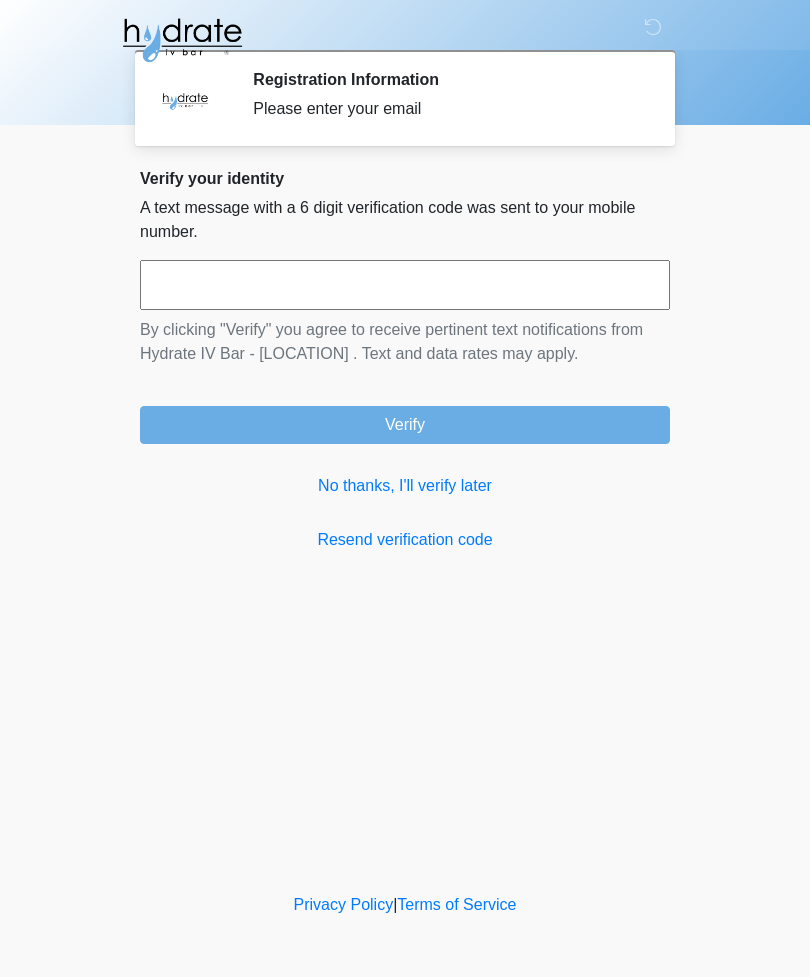 scroll, scrollTop: 0, scrollLeft: 0, axis: both 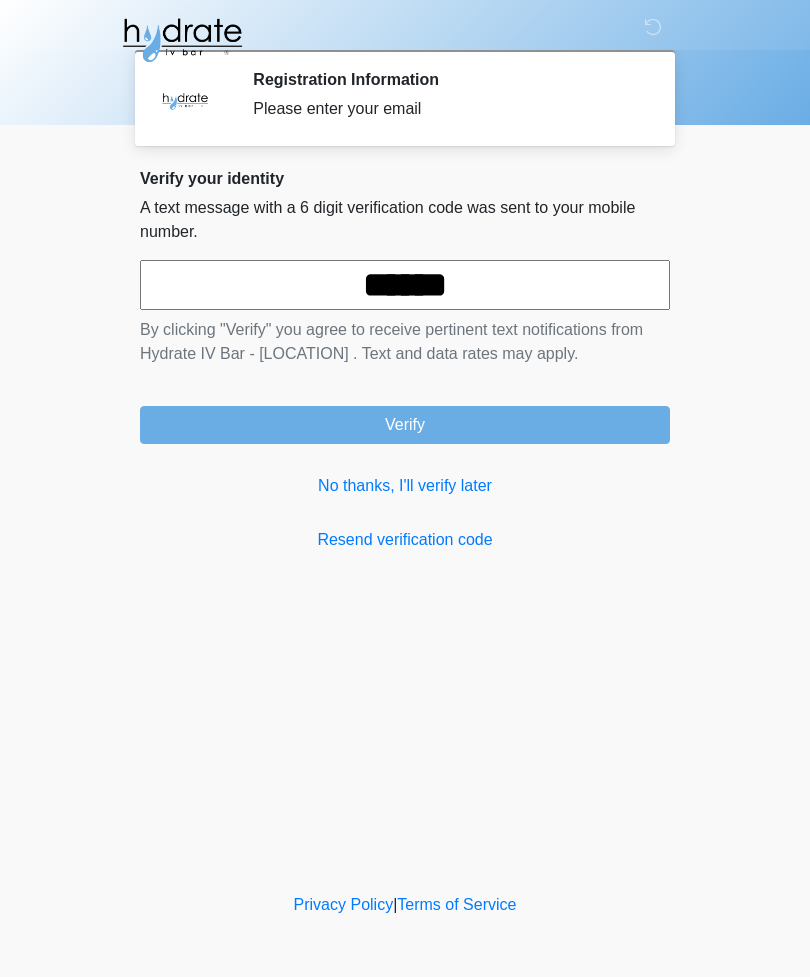 type on "******" 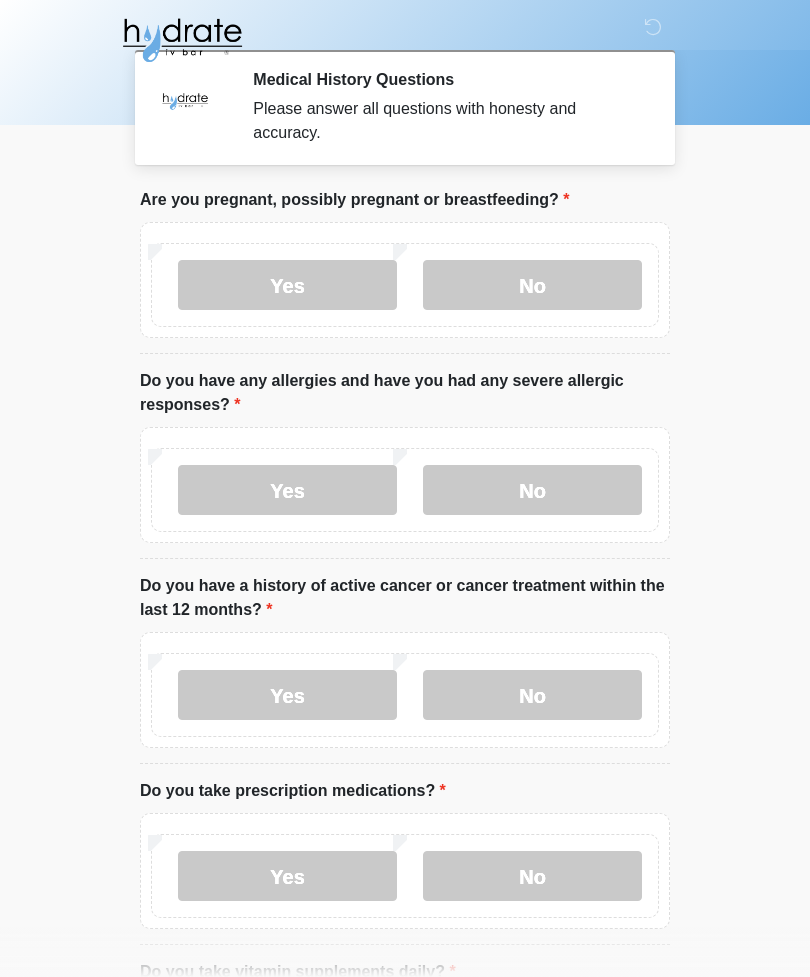 click on "No" at bounding box center (532, 285) 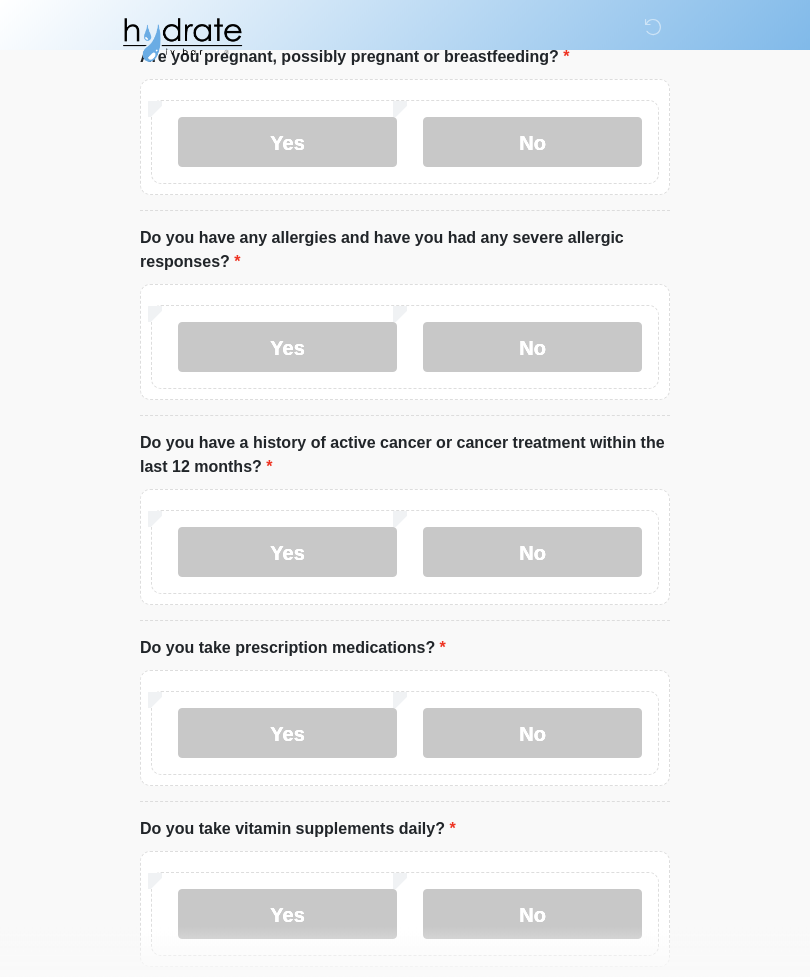click on "No" at bounding box center [532, 553] 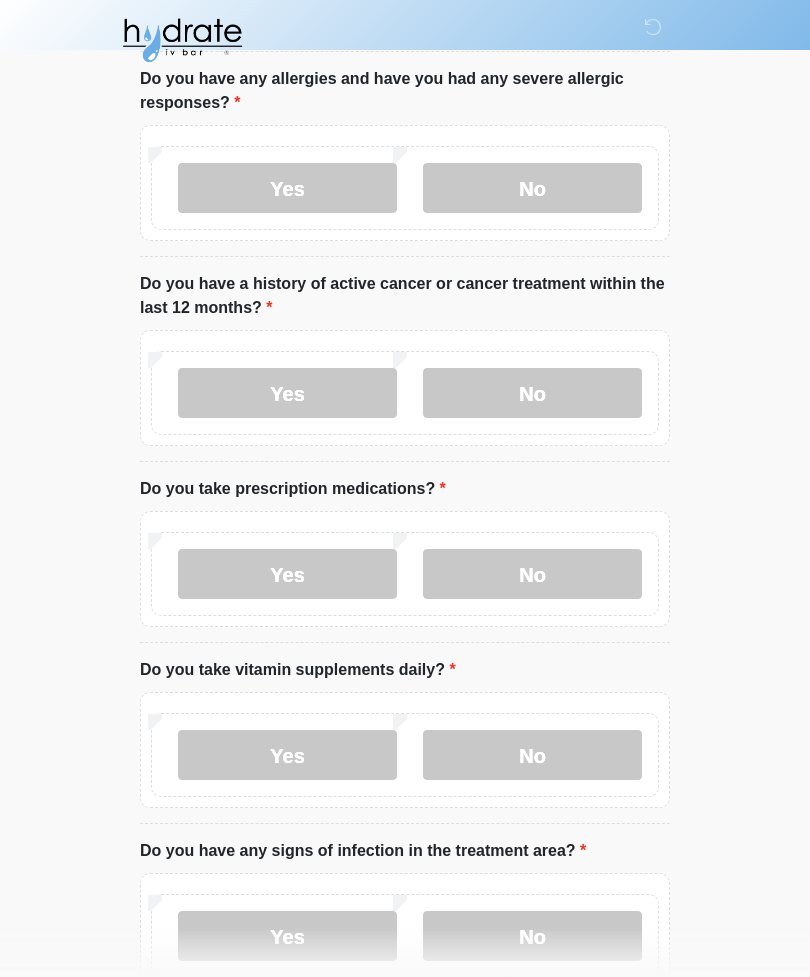 scroll, scrollTop: 346, scrollLeft: 0, axis: vertical 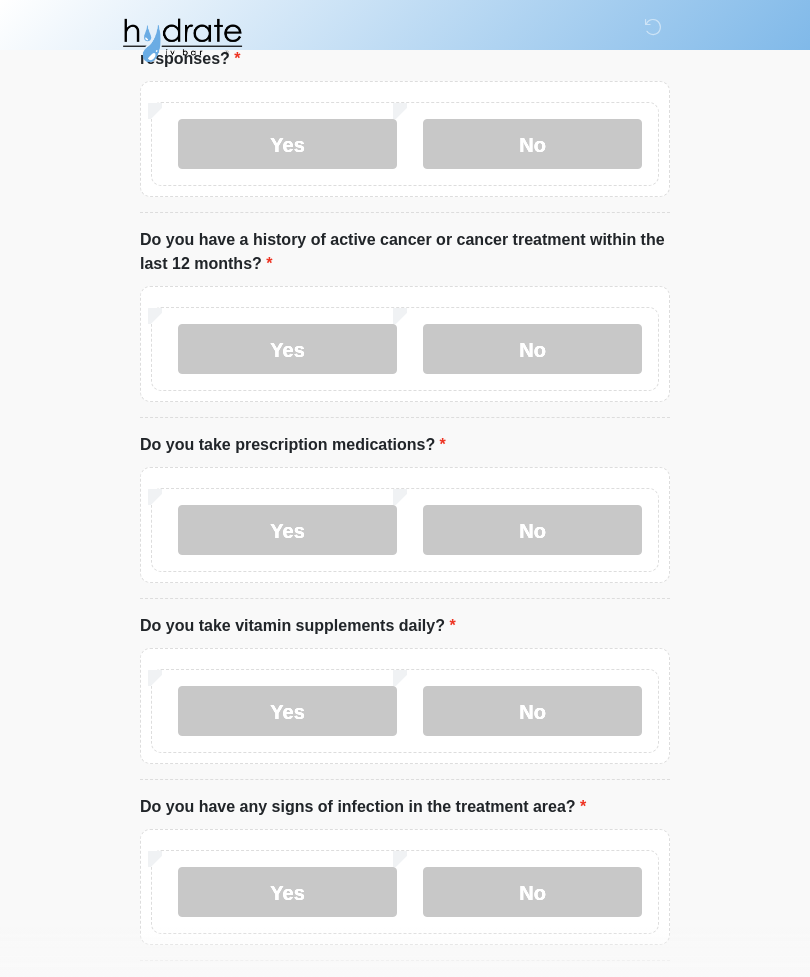 click on "No" at bounding box center [532, 530] 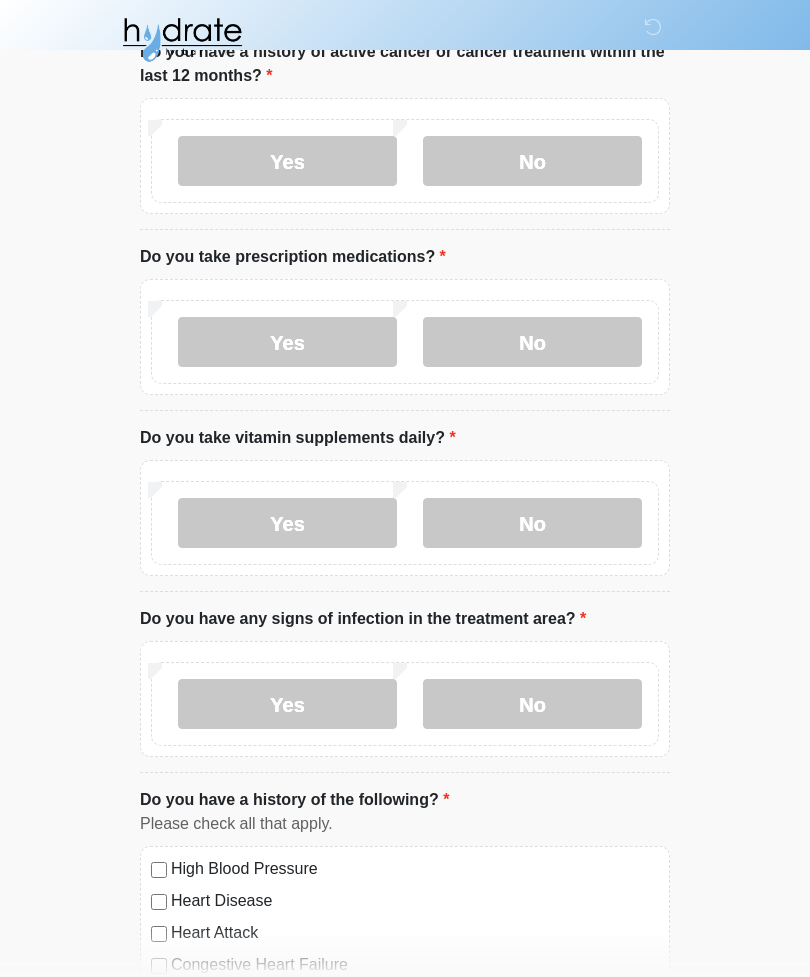 scroll, scrollTop: 541, scrollLeft: 0, axis: vertical 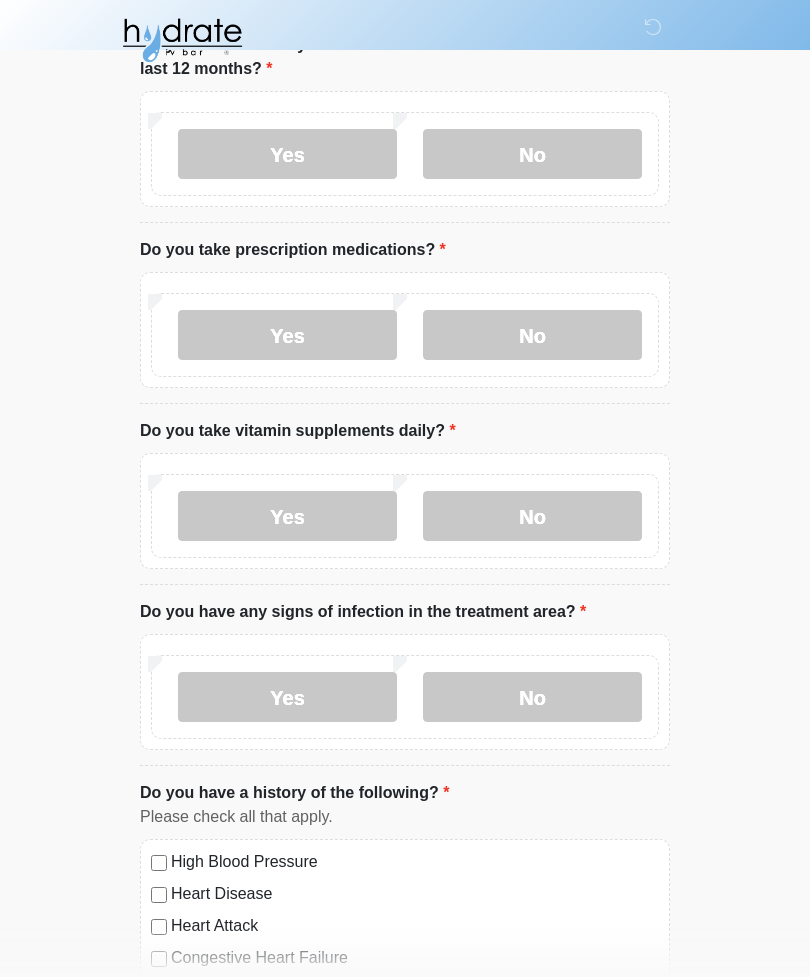 click on "Yes" at bounding box center (287, 516) 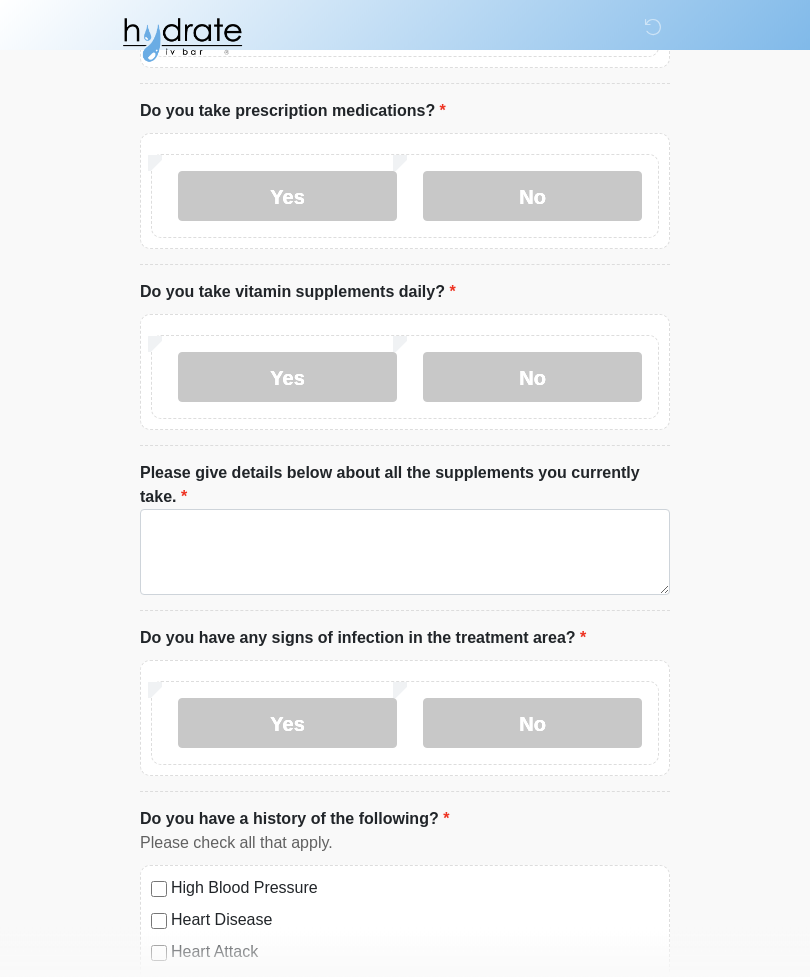 scroll, scrollTop: 698, scrollLeft: 0, axis: vertical 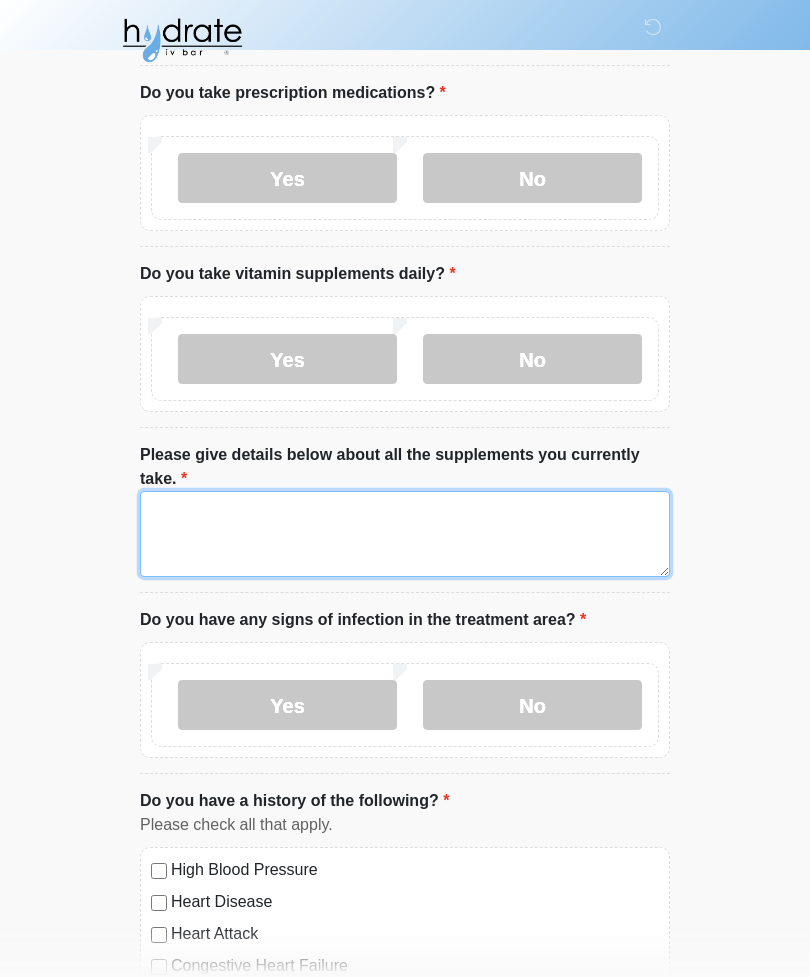 click on "Please give details below about all the supplements you currently take." at bounding box center (405, 534) 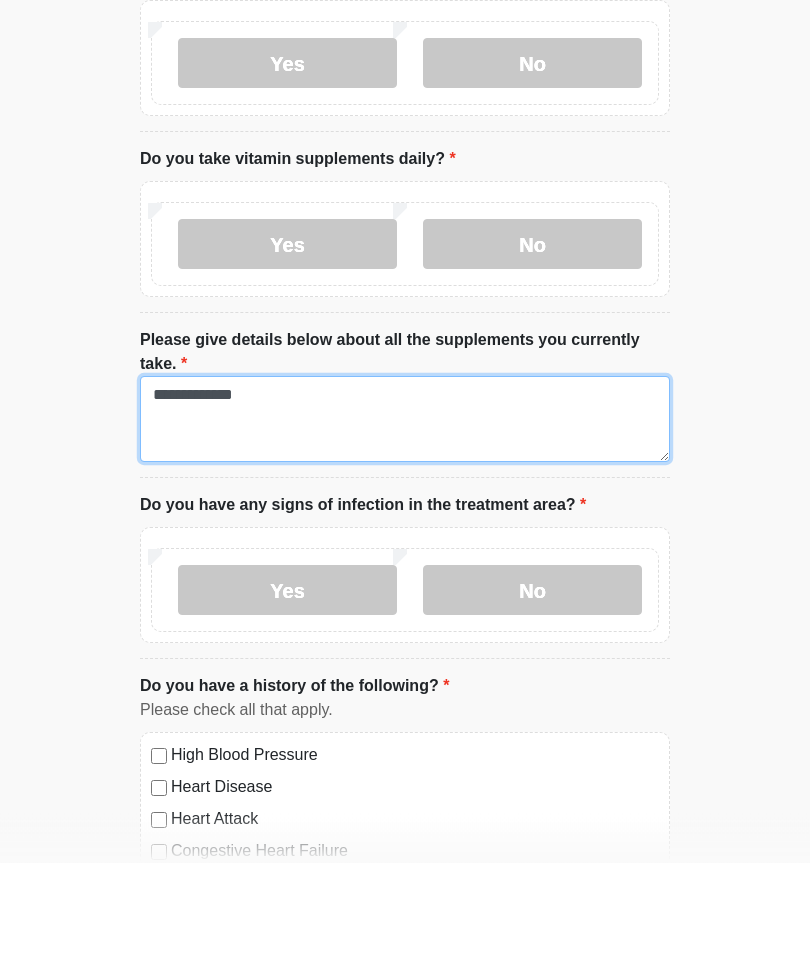 type on "**********" 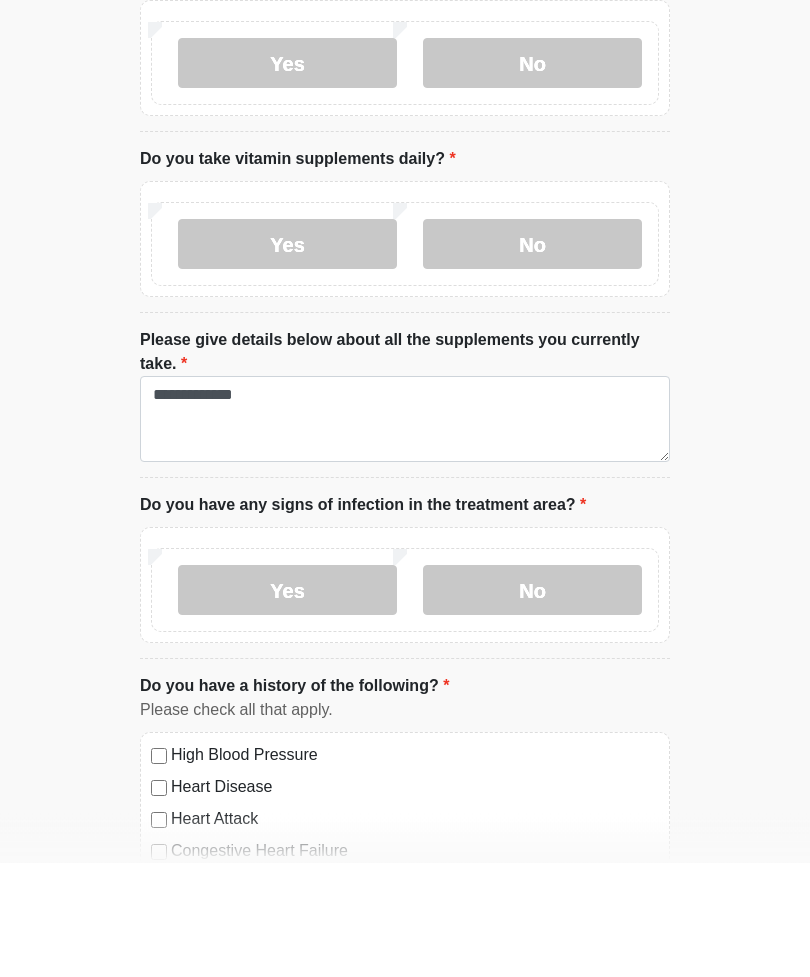 click on "Yes" at bounding box center (287, 705) 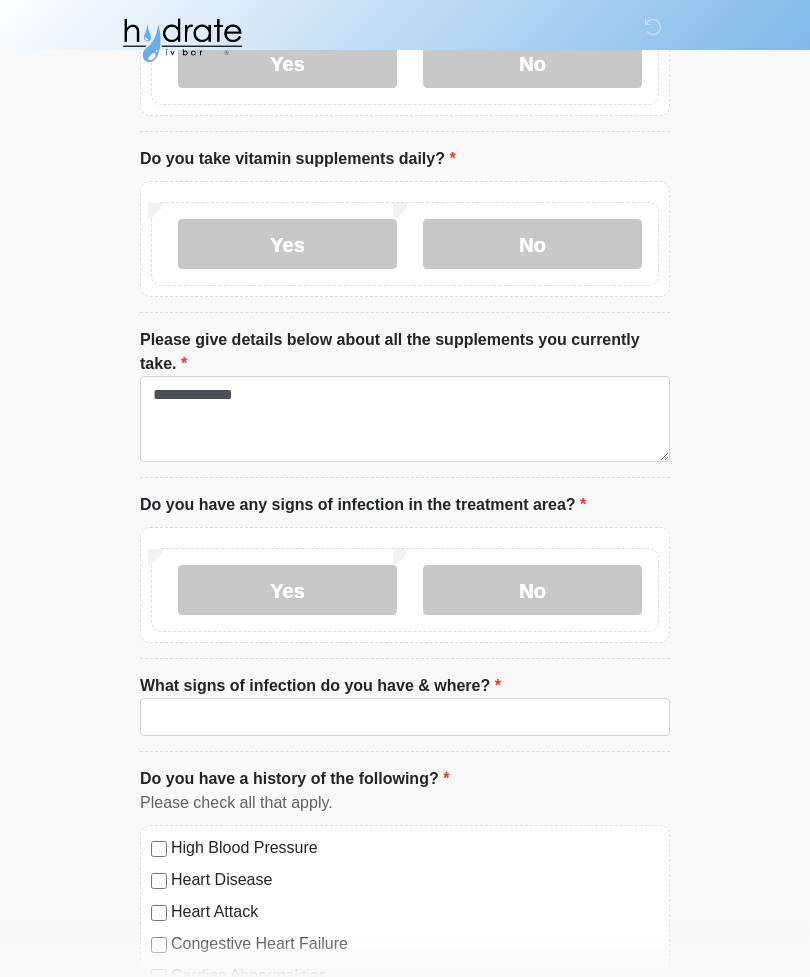 click on "No" at bounding box center (532, 590) 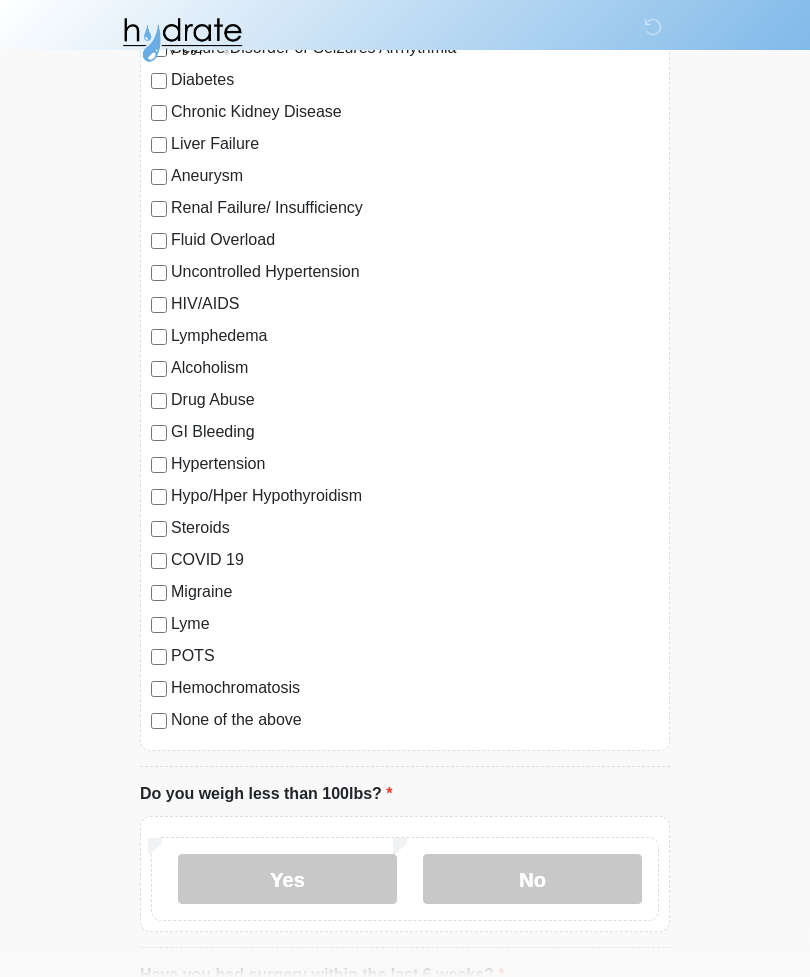 scroll, scrollTop: 1872, scrollLeft: 0, axis: vertical 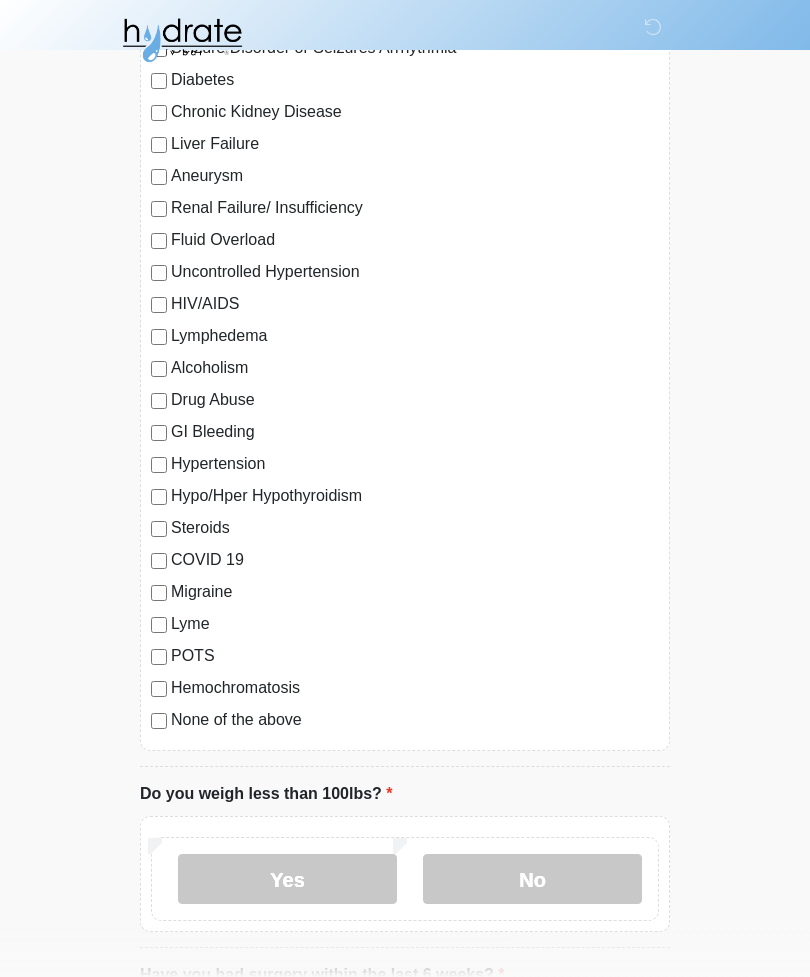 click on "No" at bounding box center (532, 879) 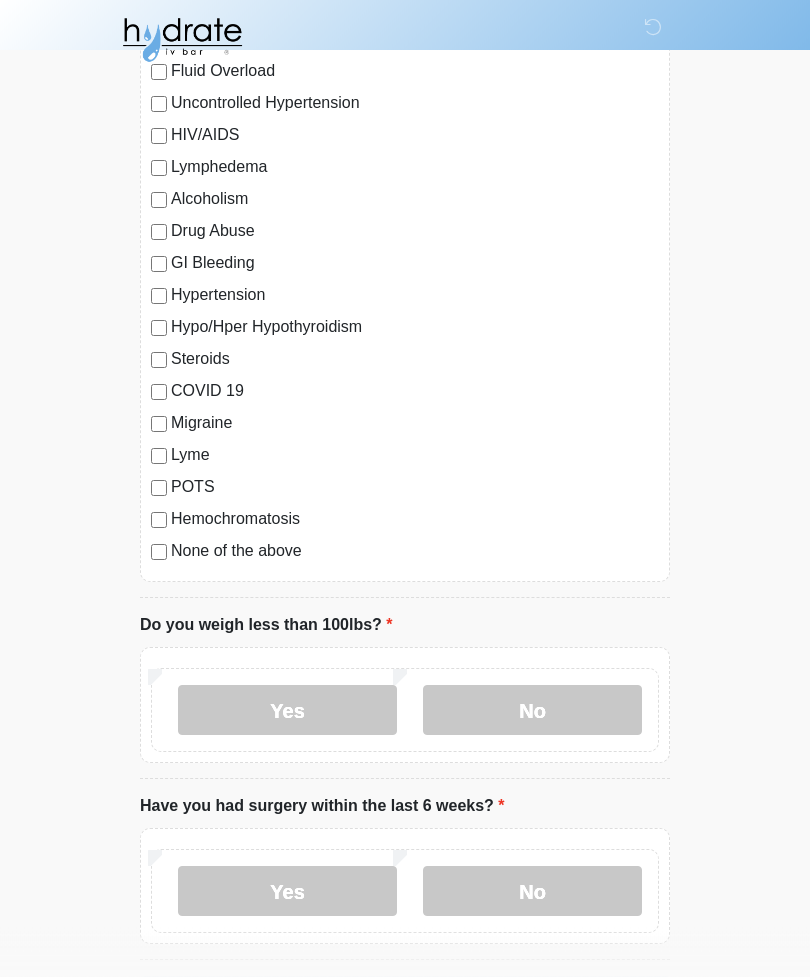 scroll, scrollTop: 2117, scrollLeft: 0, axis: vertical 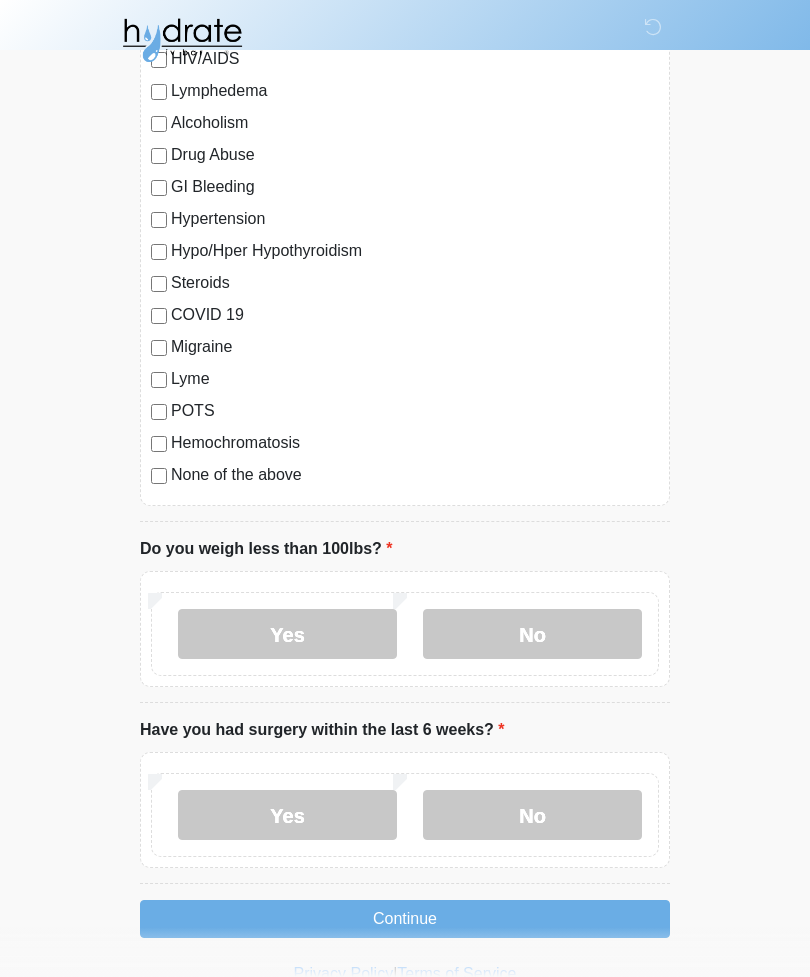click on "No" at bounding box center [532, 815] 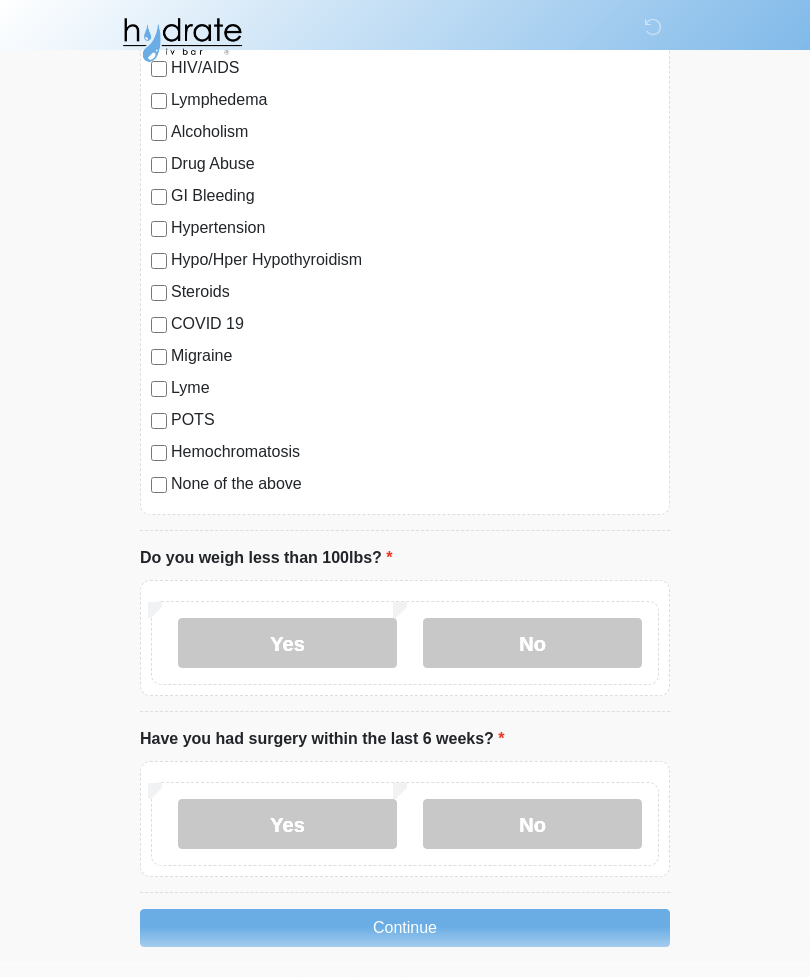 scroll, scrollTop: 2117, scrollLeft: 0, axis: vertical 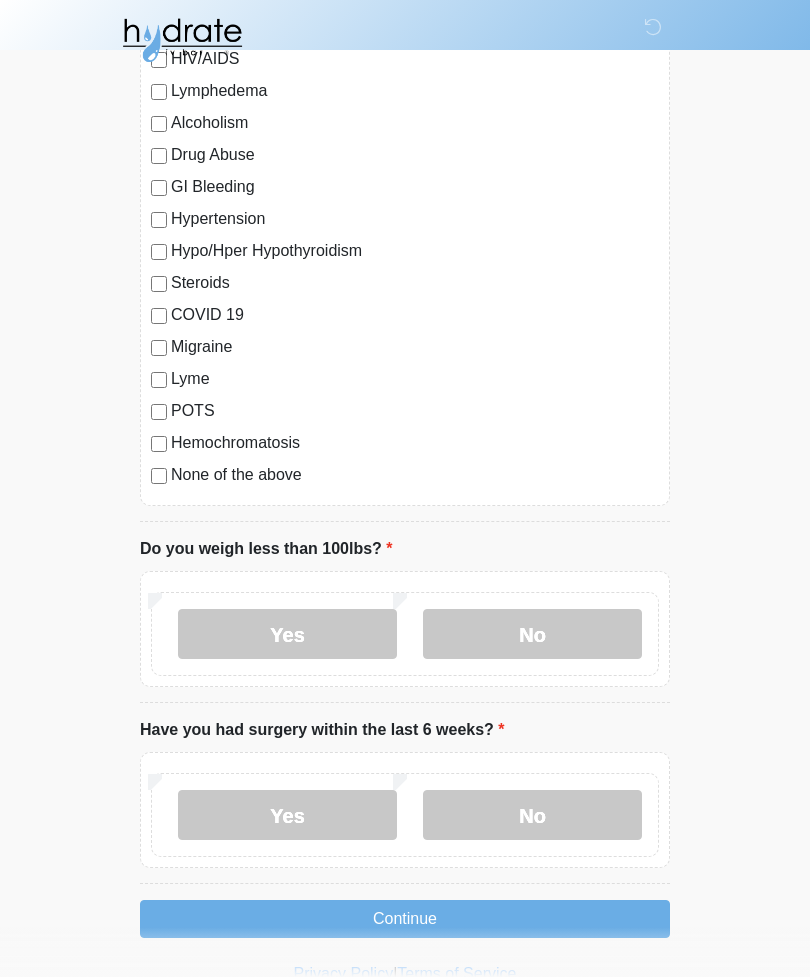 click on "Continue" at bounding box center [405, 919] 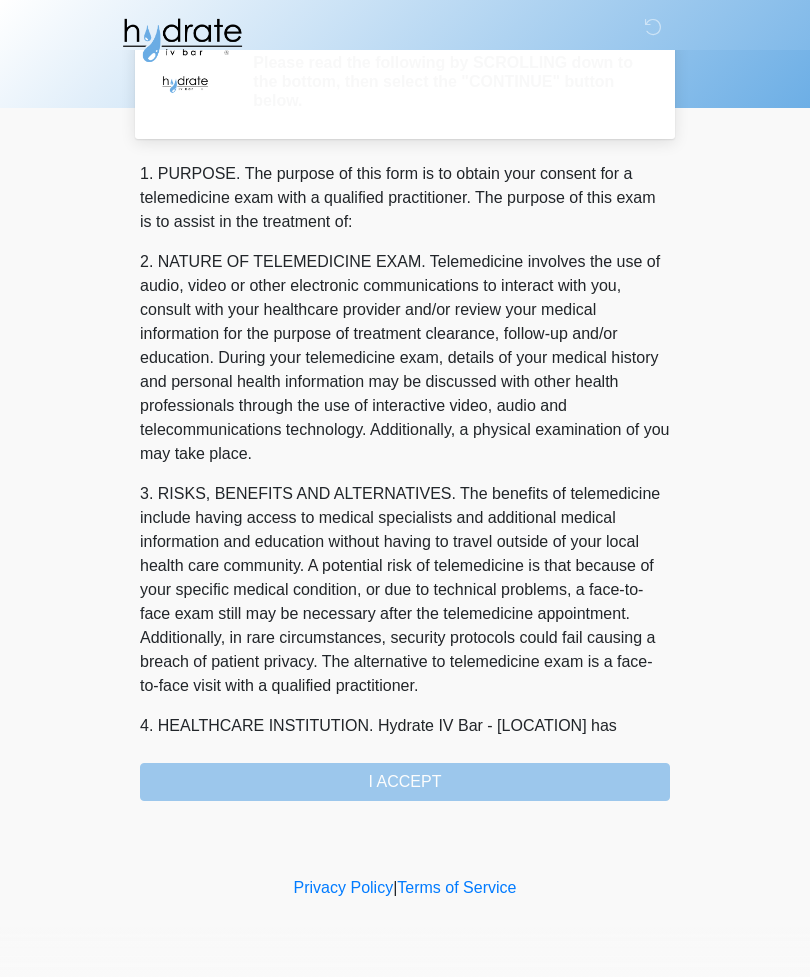 scroll, scrollTop: 0, scrollLeft: 0, axis: both 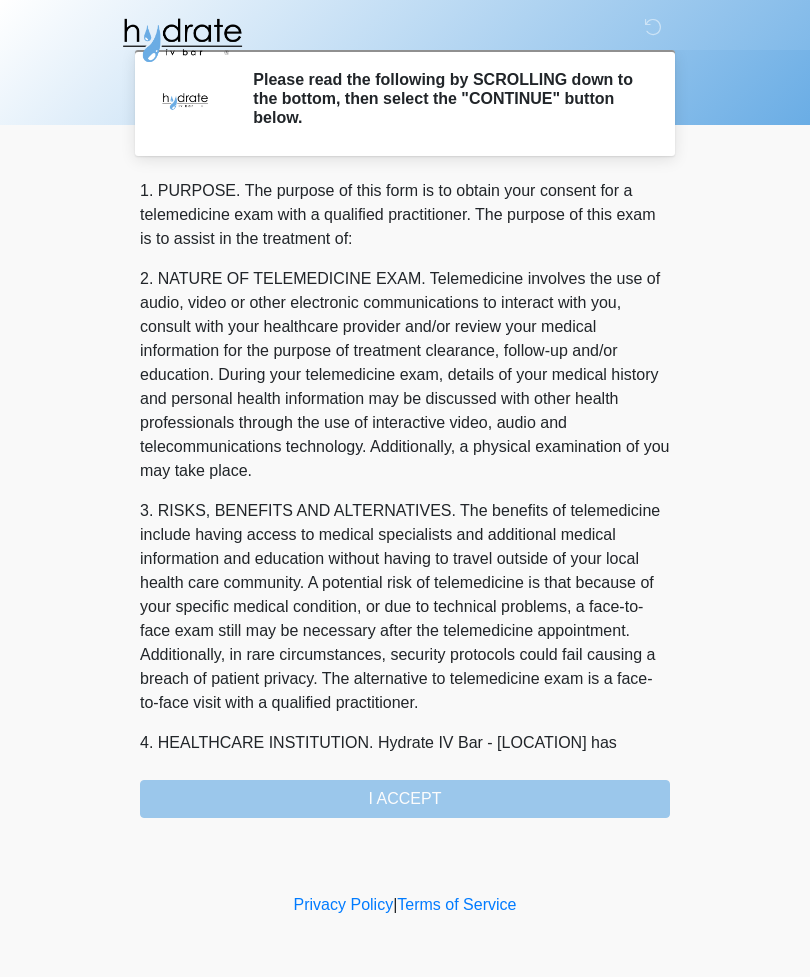 click on "1. PURPOSE. The purpose of this form is to obtain your consent for a telemedicine exam with a qualified practitioner. The purpose of this exam is to assist in the treatment of:  2. NATURE OF TELEMEDICINE EXAM. Telemedicine involves the use of audio, video or other electronic communications to interact with you, consult with your healthcare provider and/or review your medical information for the purpose of treatment clearance, follow-up and/or education. During your telemedicine exam, details of your medical history and personal health information may be discussed with other health professionals through the use of interactive video, audio and telecommunications technology. Additionally, a physical examination of you may take place. 4. HEALTHCARE INSTITUTION. Hydrate IV Bar - Fort Collins  has medical and non-medical technical personnel who may participate in the telemedicine exam to aid in the audio/video link with the qualified practitioner.
I ACCEPT" at bounding box center (405, 498) 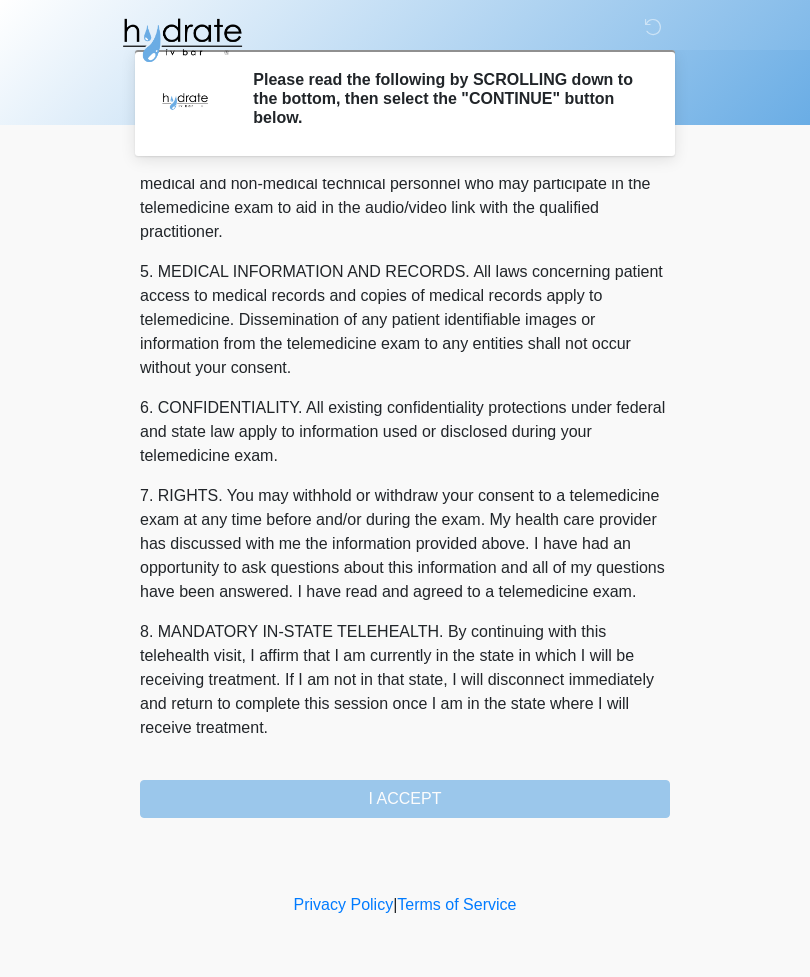 click on "1. PURPOSE. The purpose of this form is to obtain your consent for a telemedicine exam with a qualified practitioner. The purpose of this exam is to assist in the treatment of:  2. NATURE OF TELEMEDICINE EXAM. Telemedicine involves the use of audio, video or other electronic communications to interact with you, consult with your healthcare provider and/or review your medical information for the purpose of treatment clearance, follow-up and/or education. During your telemedicine exam, details of your medical history and personal health information may be discussed with other health professionals through the use of interactive video, audio and telecommunications technology. Additionally, a physical examination of you may take place. 4. HEALTHCARE INSTITUTION. Hydrate IV Bar - Fort Collins  has medical and non-medical technical personnel who may participate in the telemedicine exam to aid in the audio/video link with the qualified practitioner.
I ACCEPT" at bounding box center [405, 498] 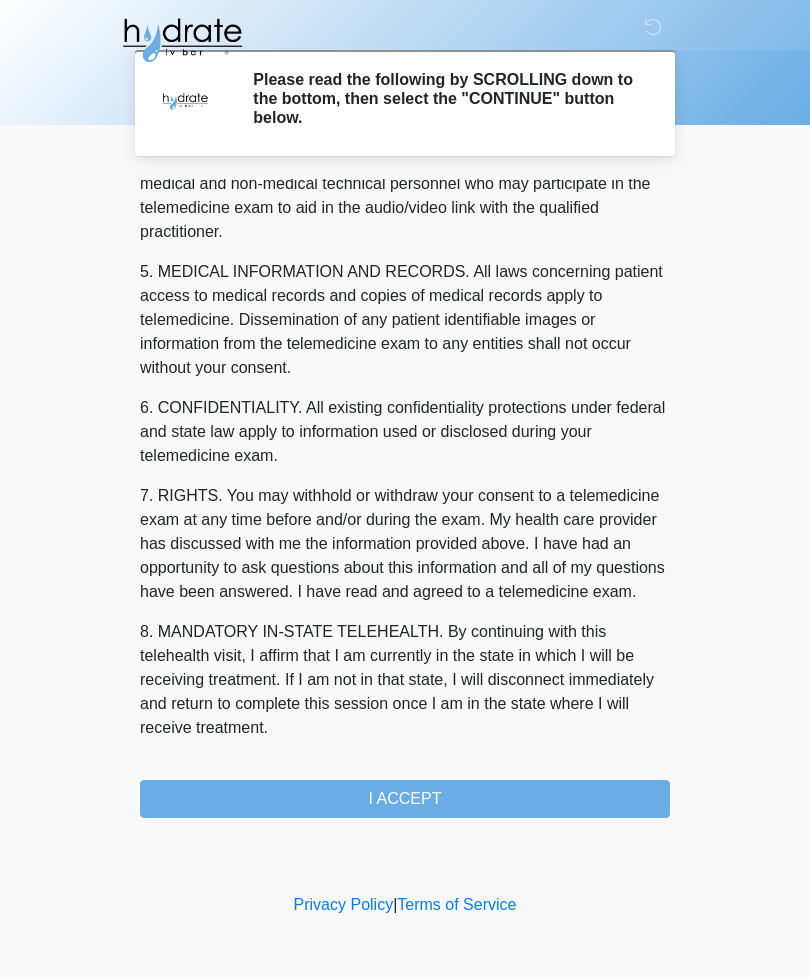 scroll, scrollTop: 607, scrollLeft: 0, axis: vertical 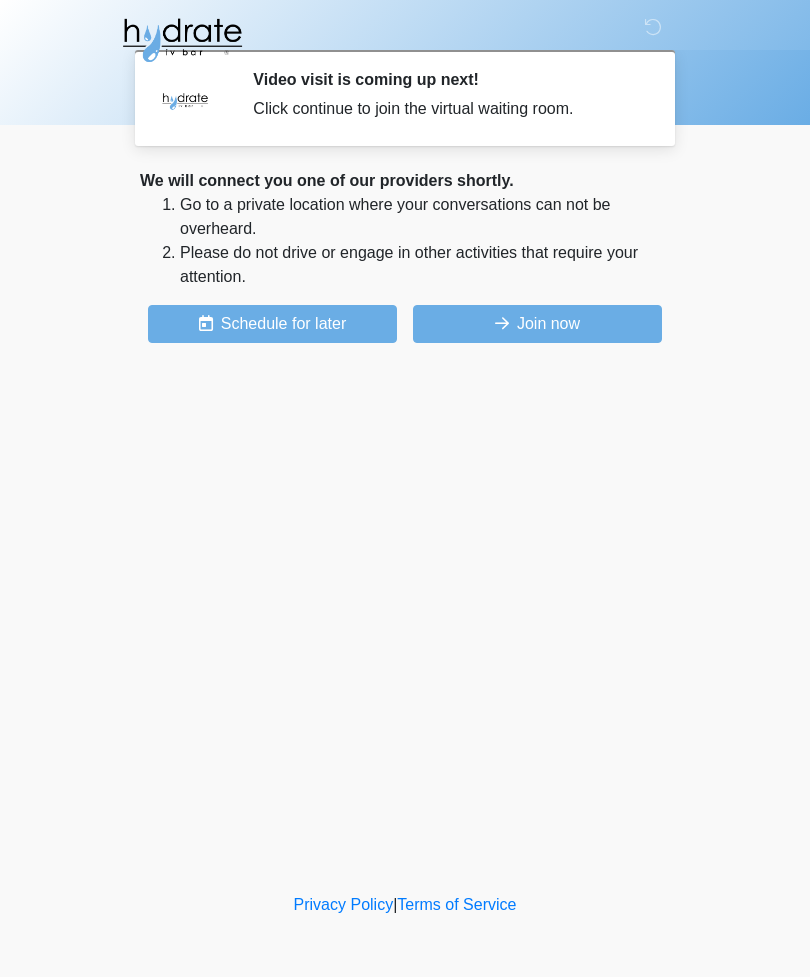 click at bounding box center (502, 323) 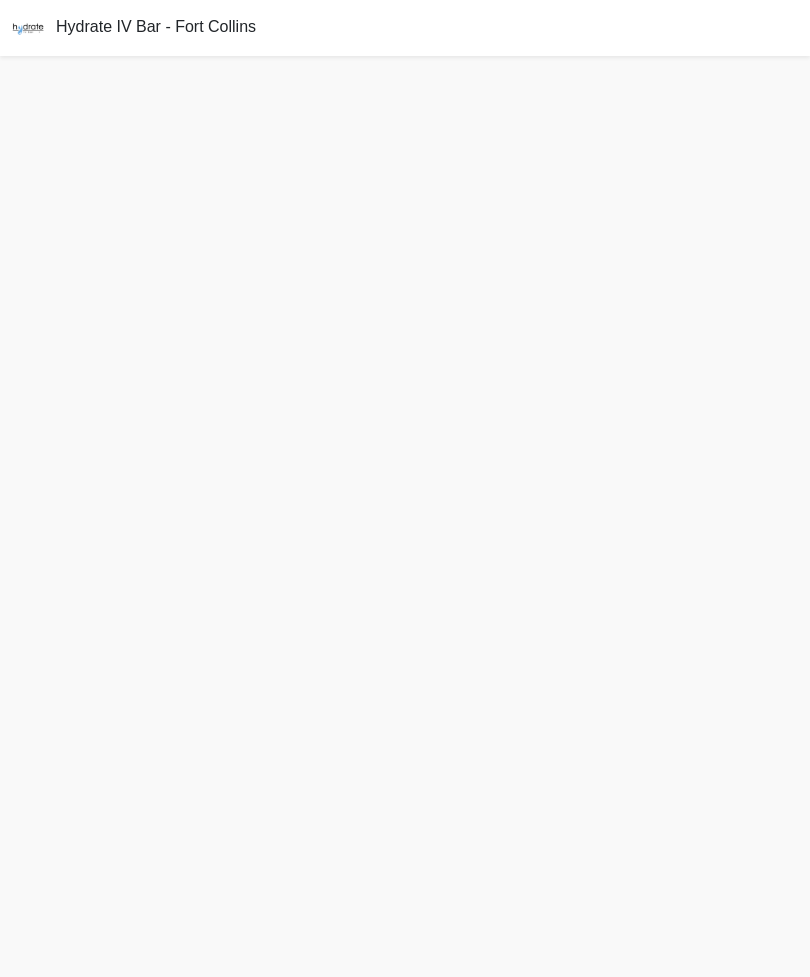 scroll, scrollTop: 0, scrollLeft: 0, axis: both 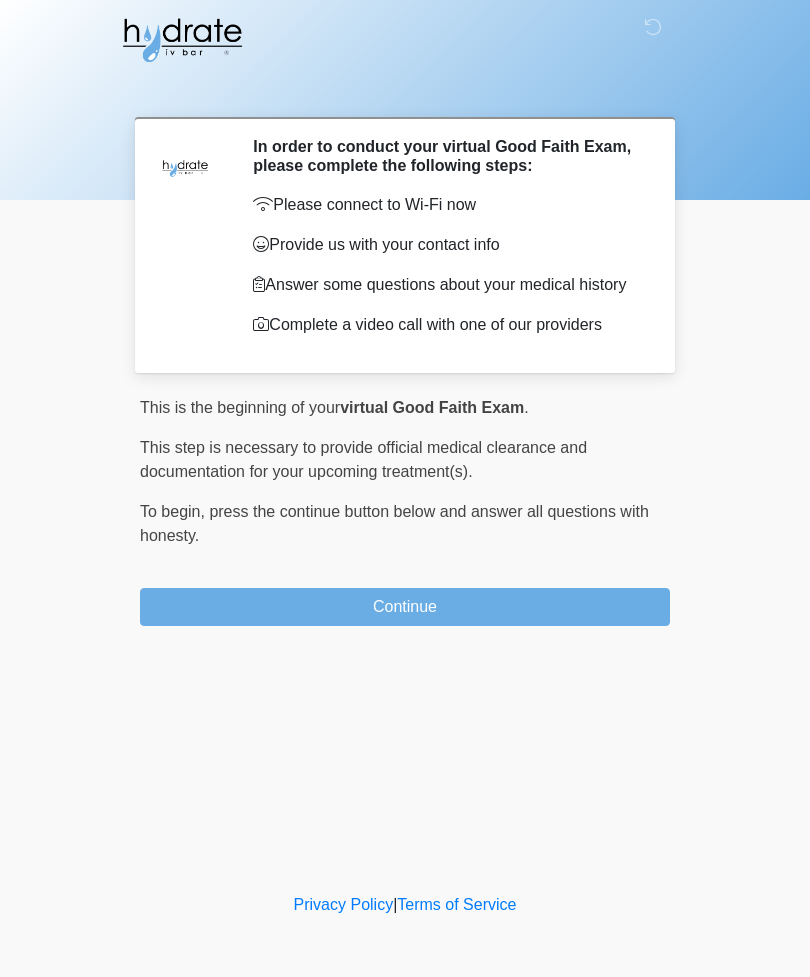 click on "Continue" at bounding box center (405, 607) 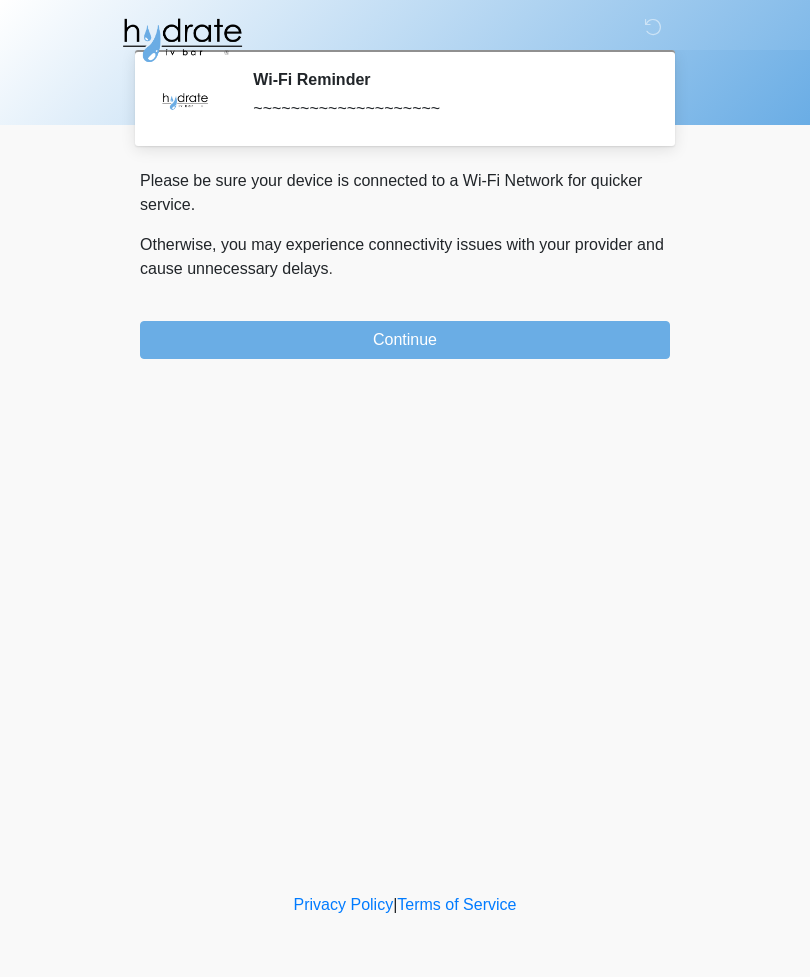 click on "Continue" at bounding box center (405, 340) 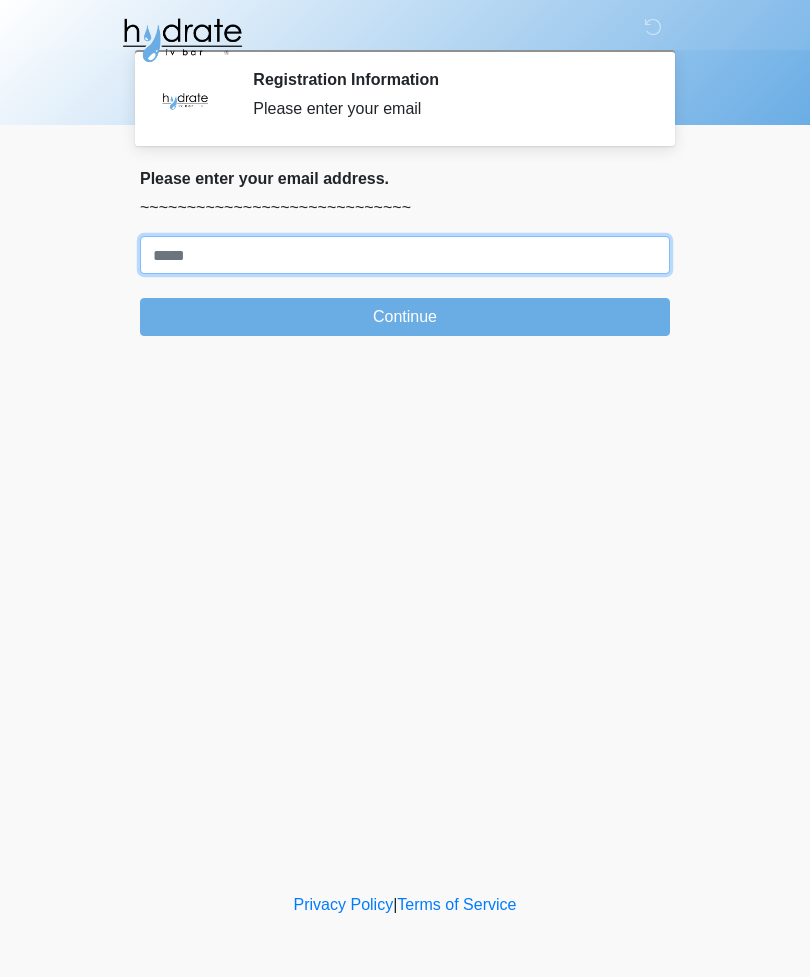 click on "Where should we email your treatment plan?" at bounding box center [405, 255] 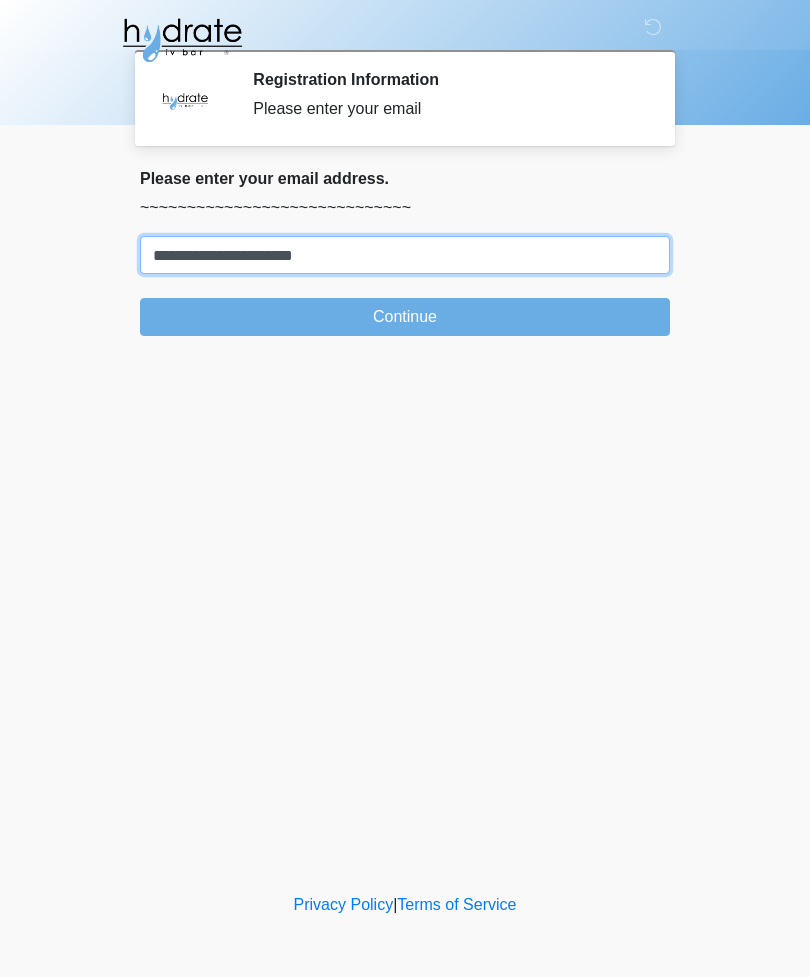 type on "**********" 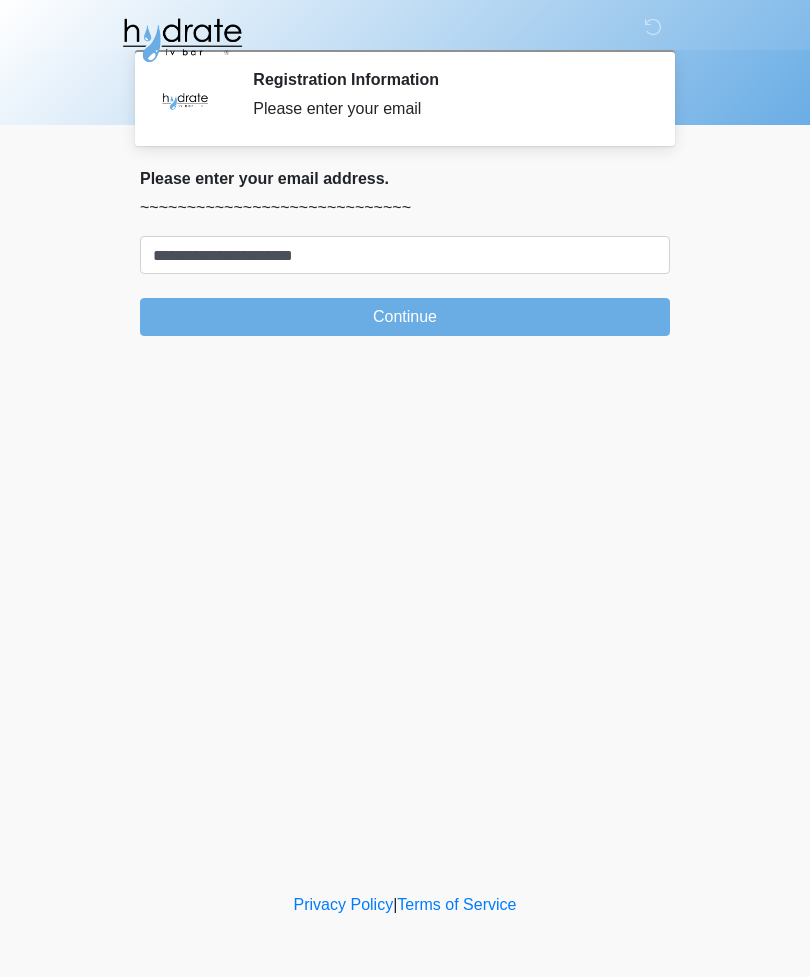 click on "Continue" at bounding box center (405, 317) 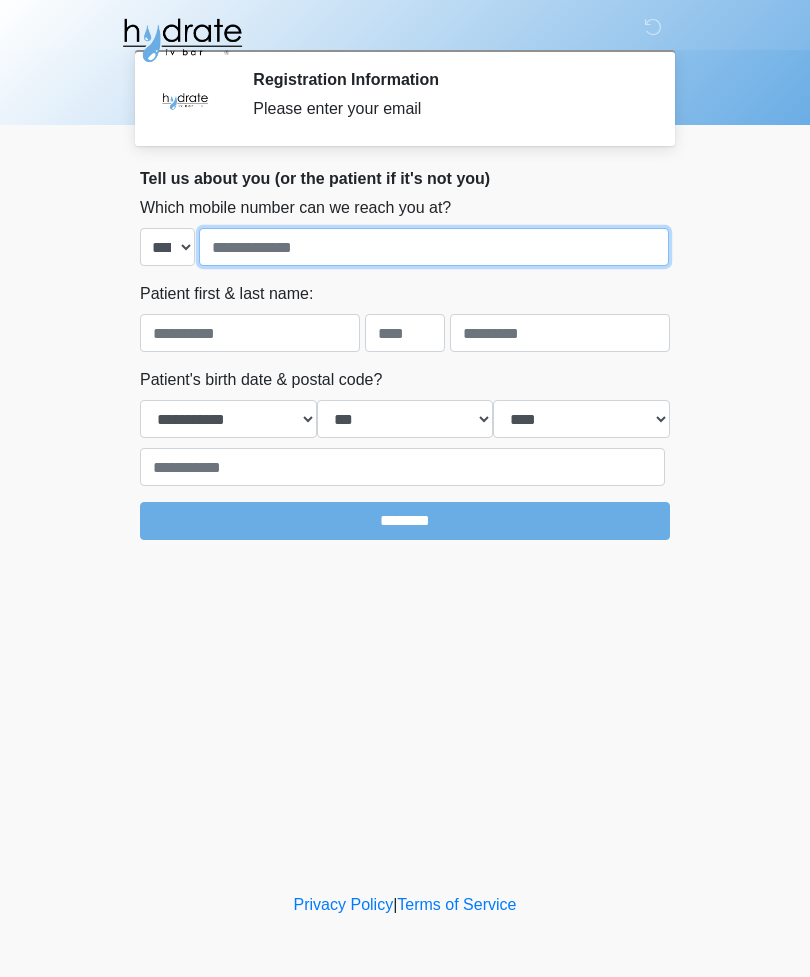 click at bounding box center (434, 247) 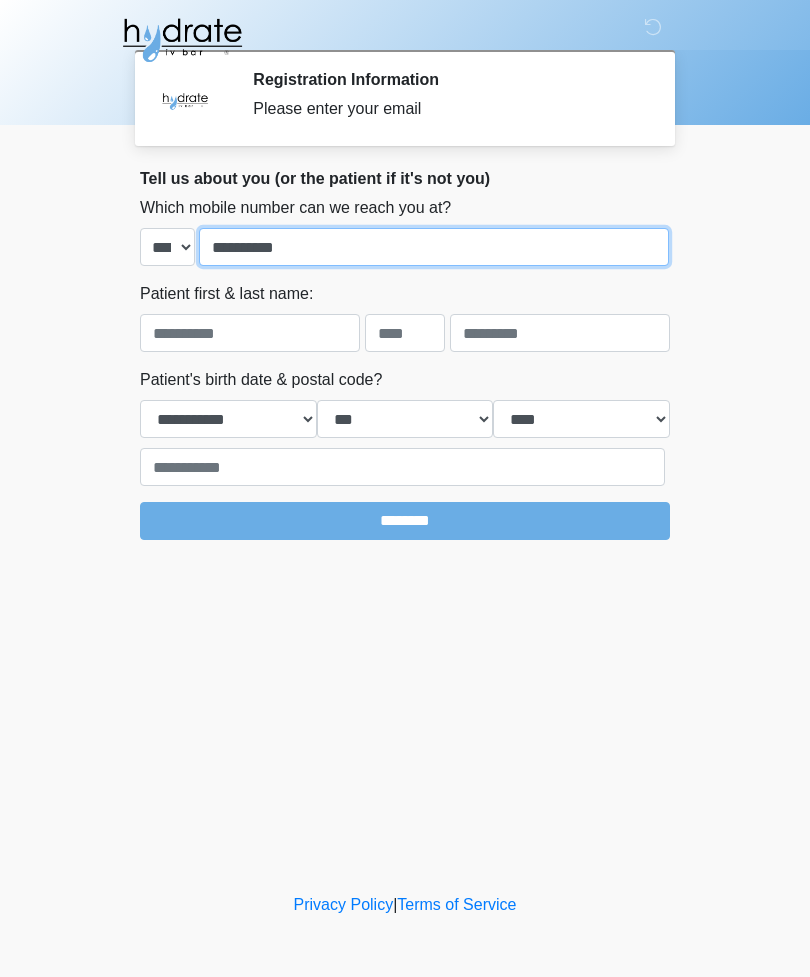 type on "**********" 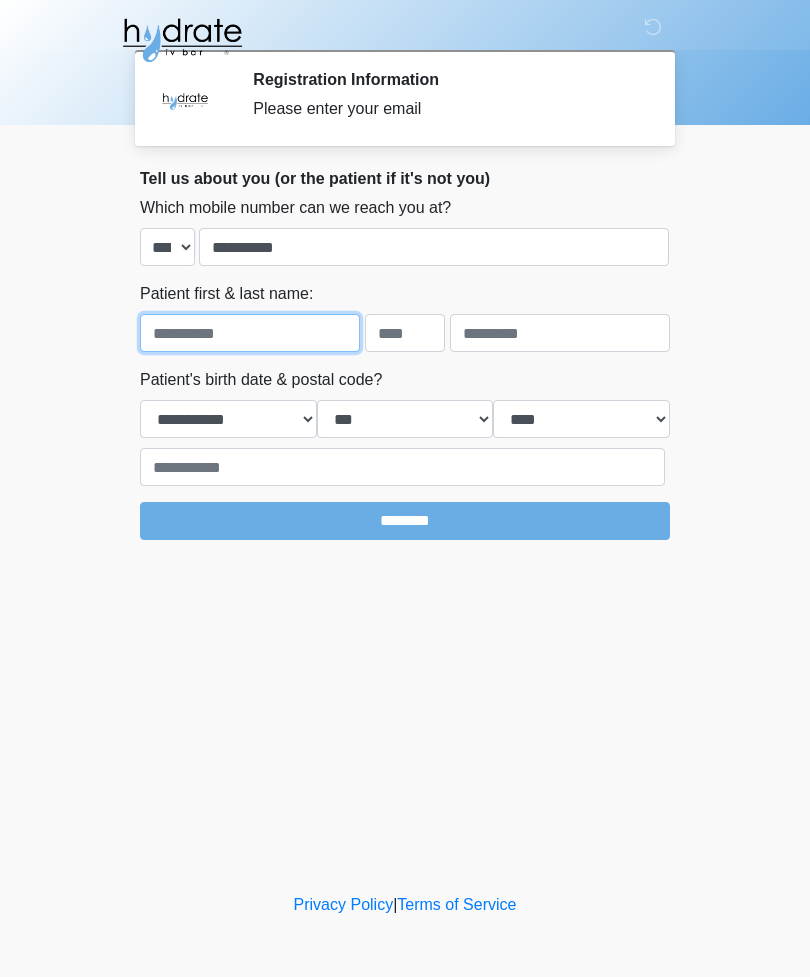 click at bounding box center [250, 333] 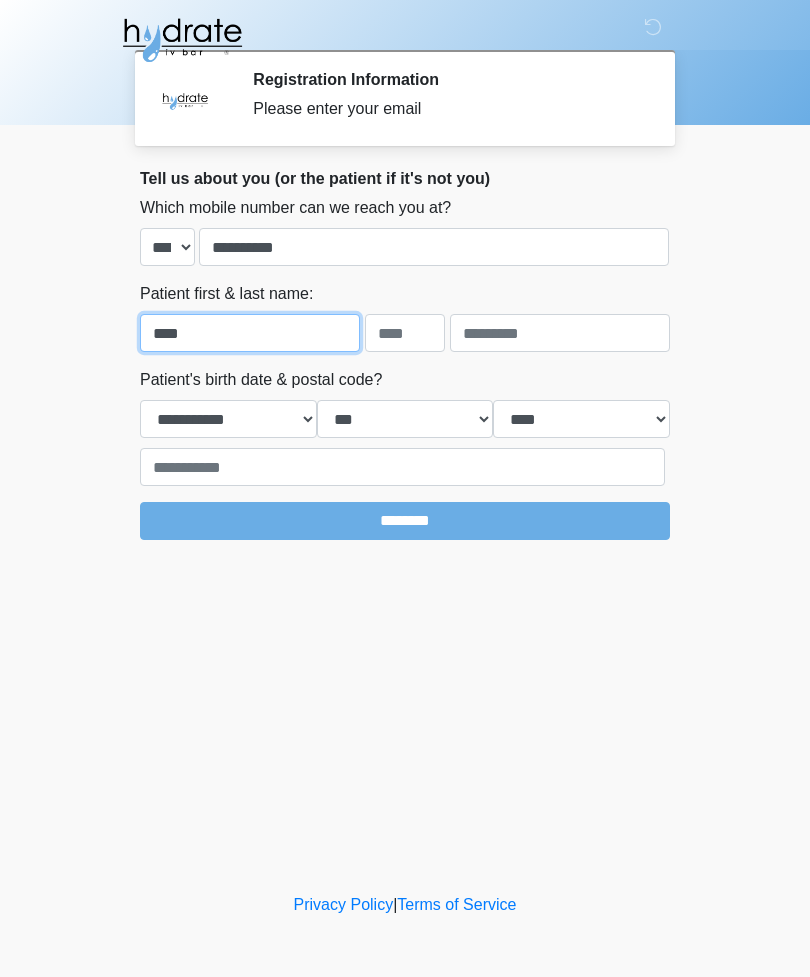 type on "****" 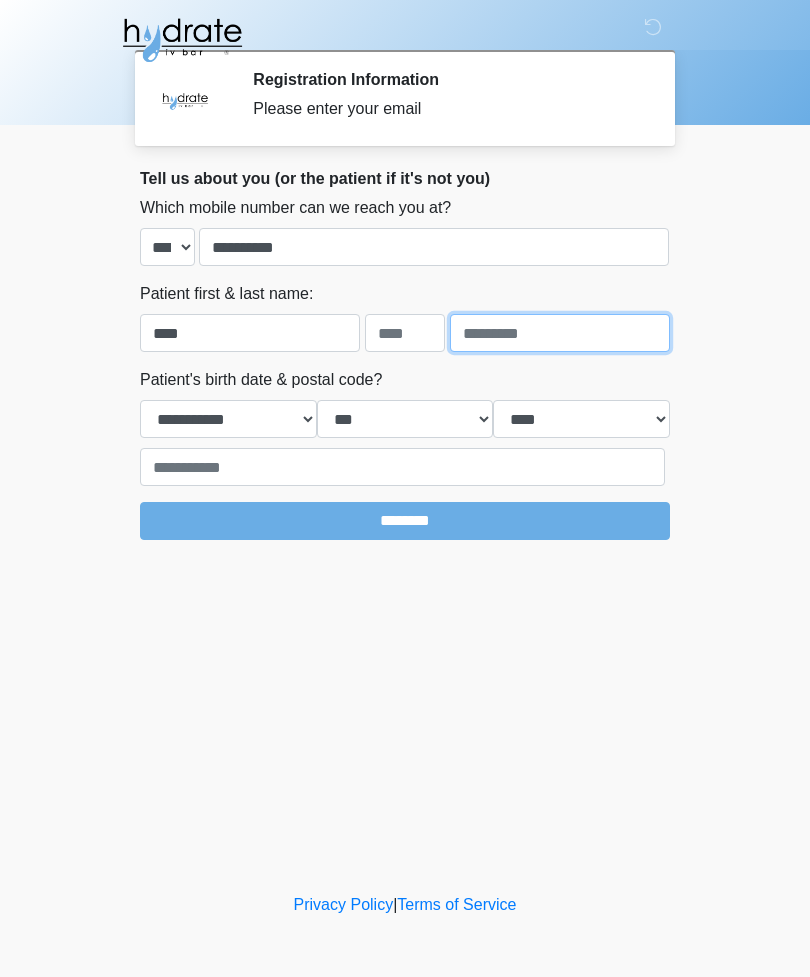 click at bounding box center (560, 333) 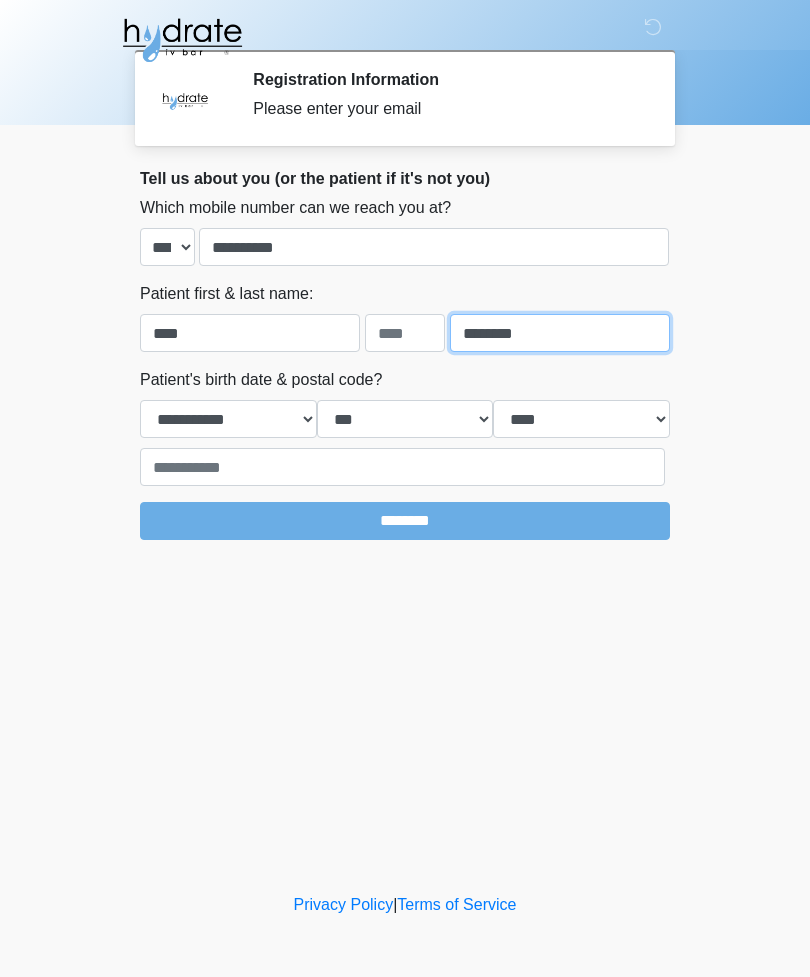 type on "********" 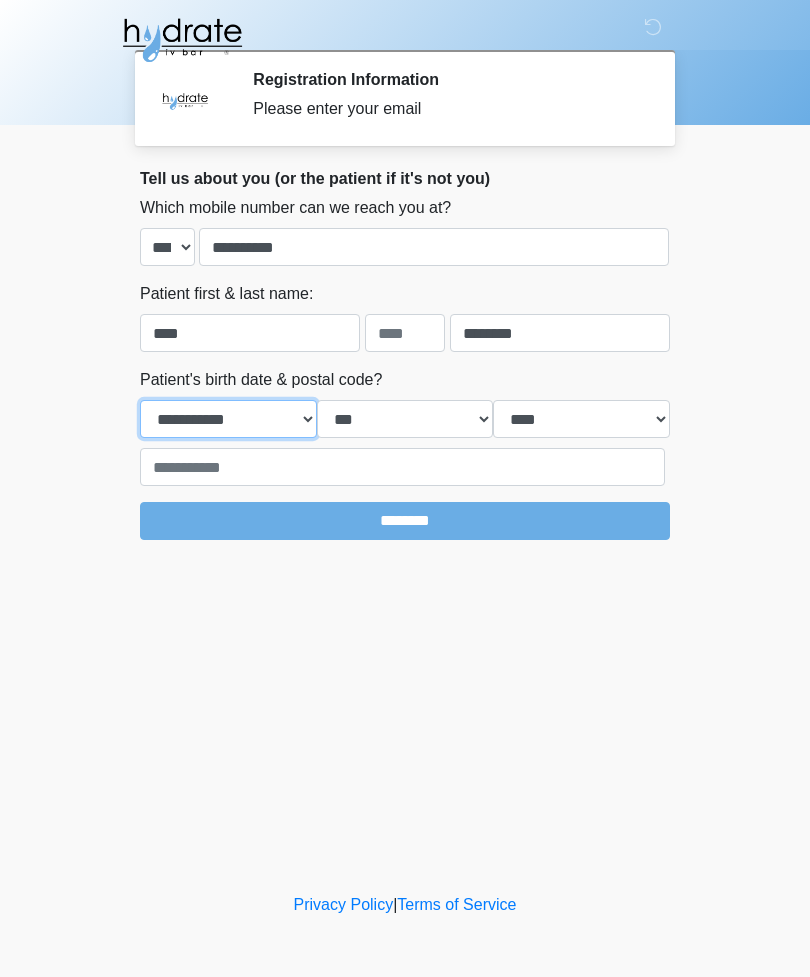 click on "**********" at bounding box center [228, 419] 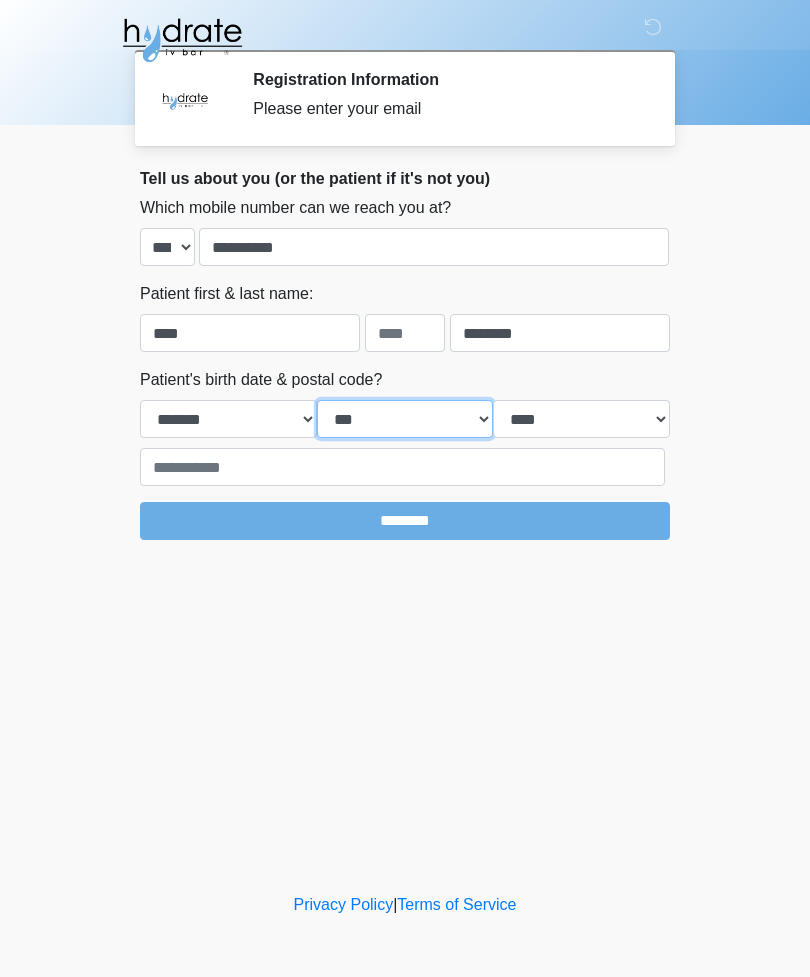 click on "***
*
*
*
*
*
*
*
*
*
**
**
**
**
**
**
**
**
**
**
**
**
**
**
**
**
**
**
**
**
**
**" at bounding box center (405, 419) 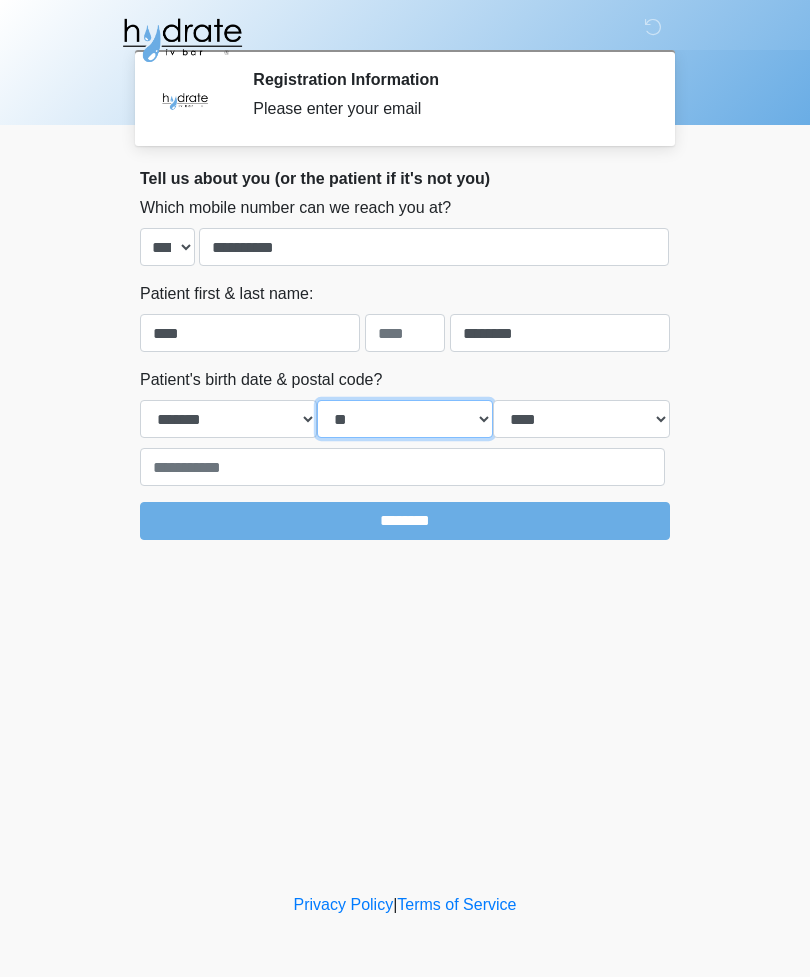 click on "***
*
*
*
*
*
*
*
*
*
**
**
**
**
**
**
**
**
**
**
**
**
**
**
**
**
**
**
**
**
**
**" at bounding box center (405, 419) 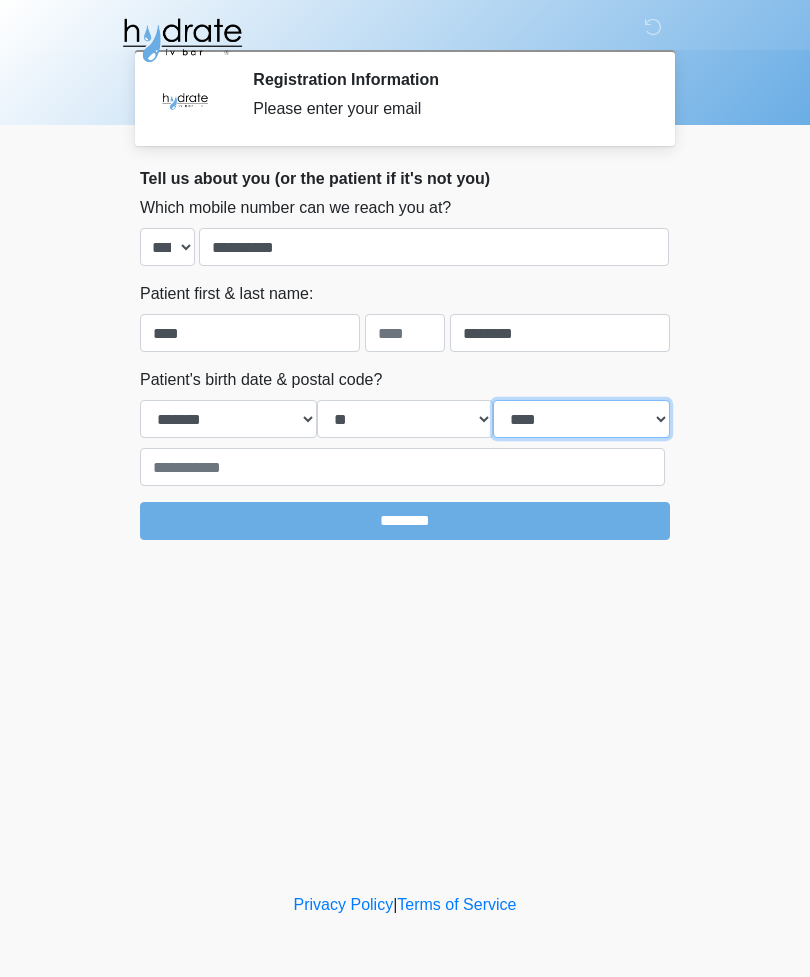 click on "****
****
****
****
****
****
****
****
****
****
****
****
****
****
****
****
****
****
****
****
****
****
****
****
****
****
****
****
****
****
****
****
****
****
****
****
****
****
****
****
****
****
****
****
****
****
****
****
****
****
****
****
****
****
****
****
****
****
****
****
****
****
****
****
****
****
****
****
****
****
****
****
****
****
****
****
****
****
****
****
****
****
****
****
****
****
****
****
****
****
****
****
****
****
****
****
****
****
****
****
****
****" at bounding box center (581, 419) 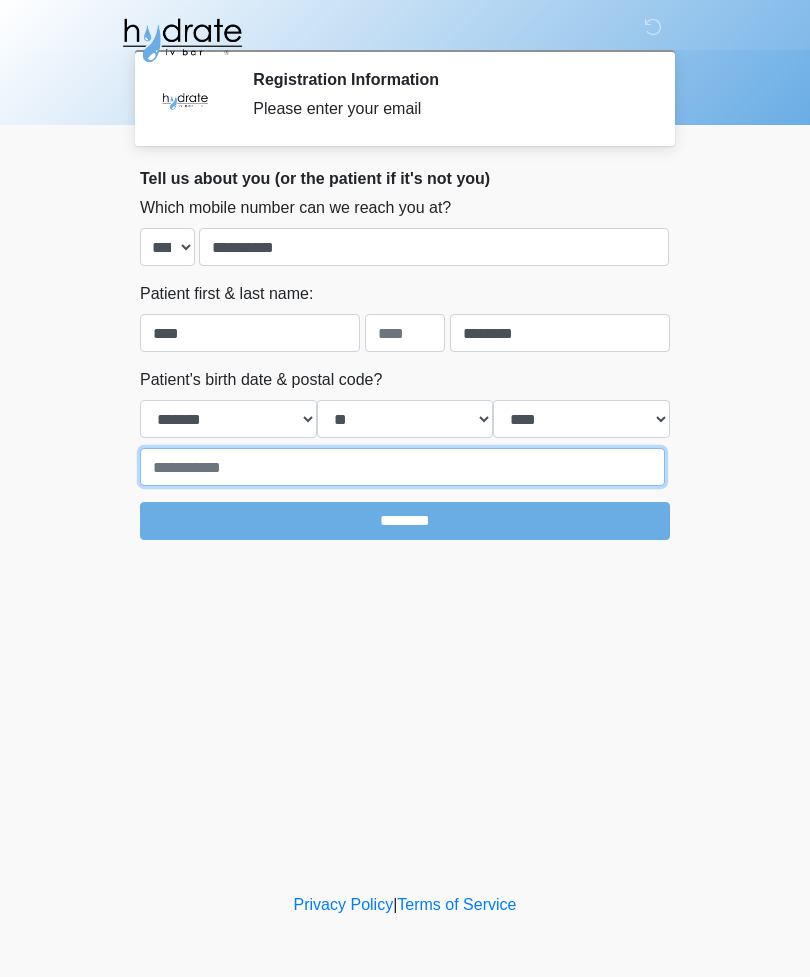 click at bounding box center (402, 467) 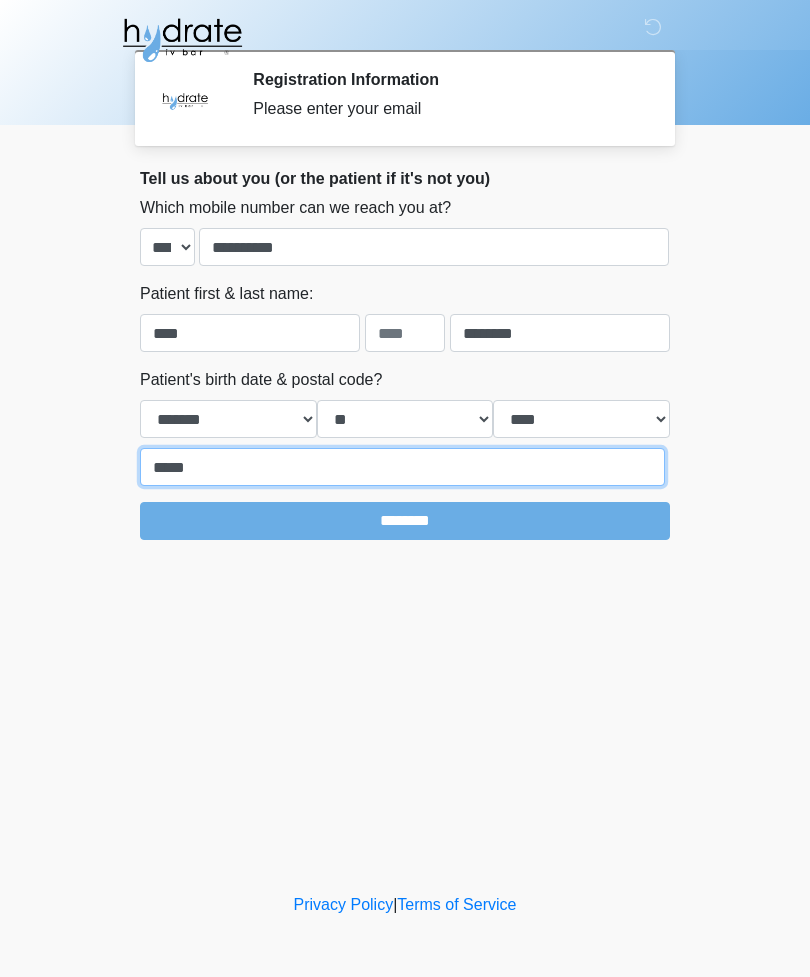 type on "*****" 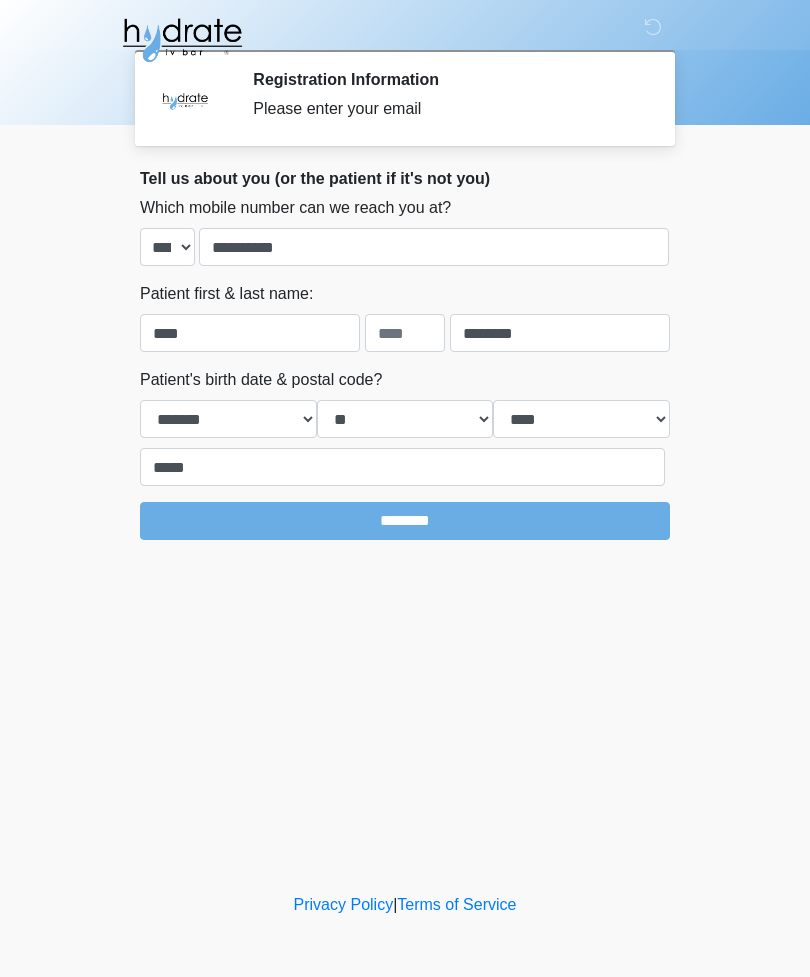 click on "********" at bounding box center [405, 521] 